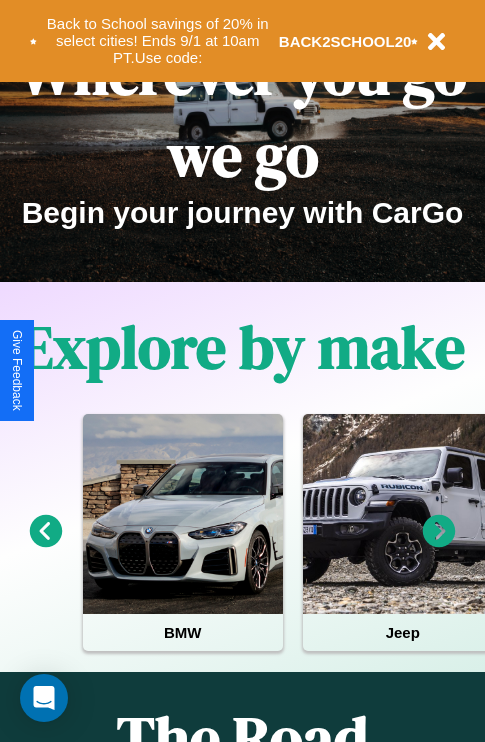 scroll, scrollTop: 308, scrollLeft: 0, axis: vertical 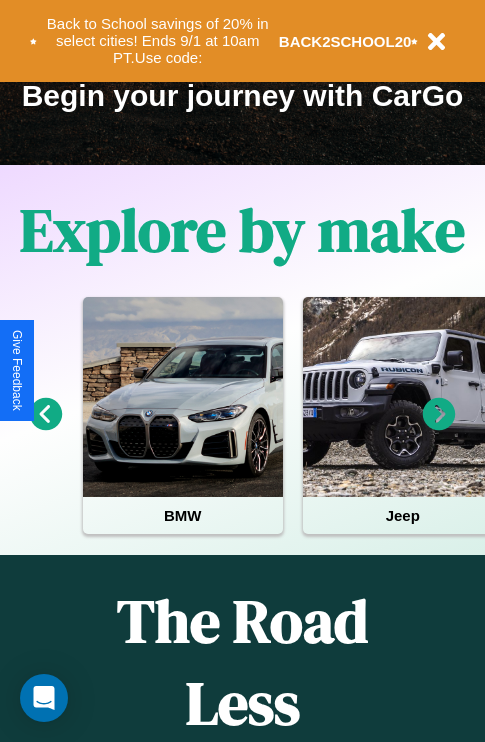 click 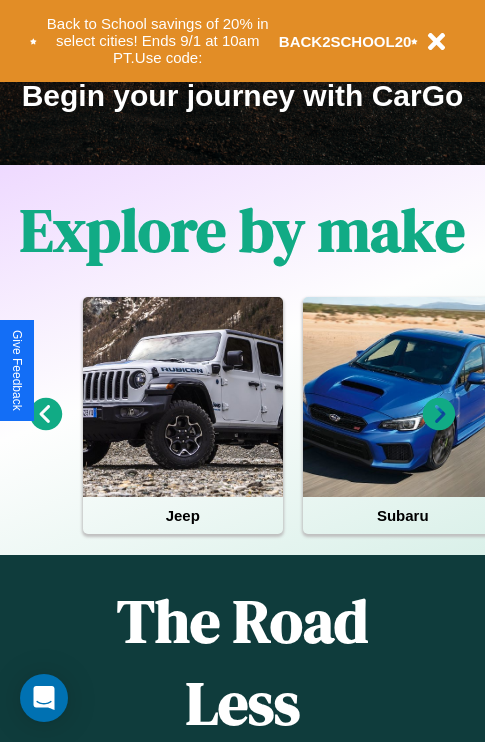 click 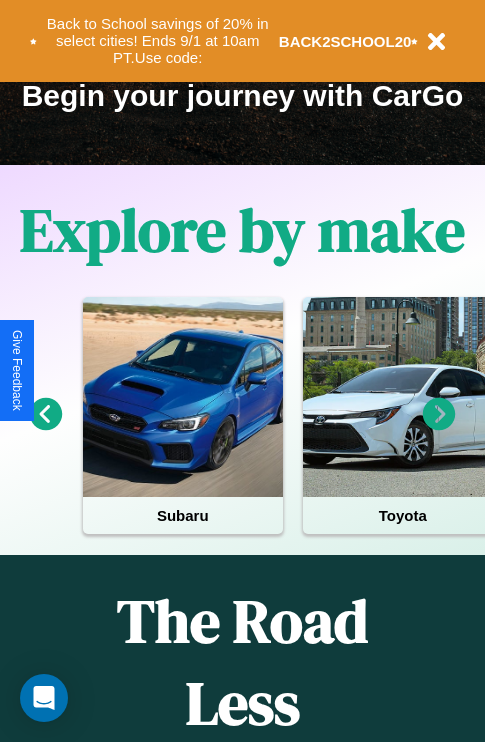 click 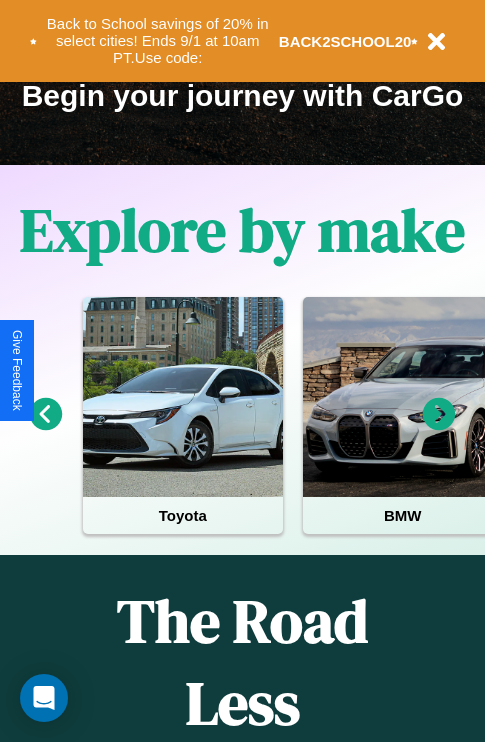 click 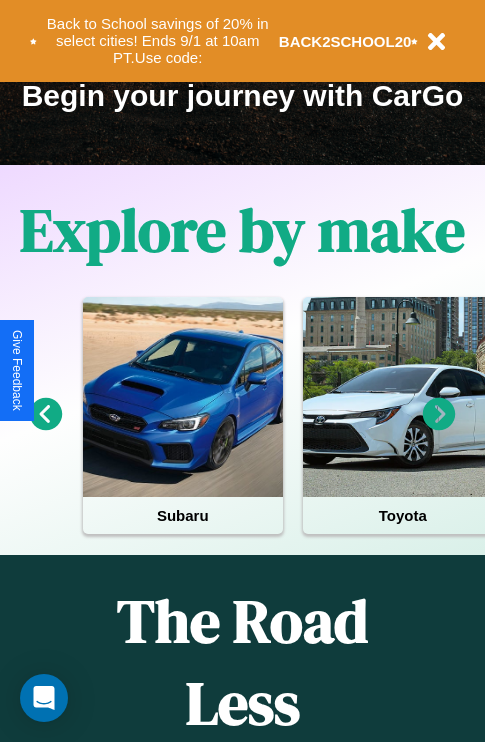 click 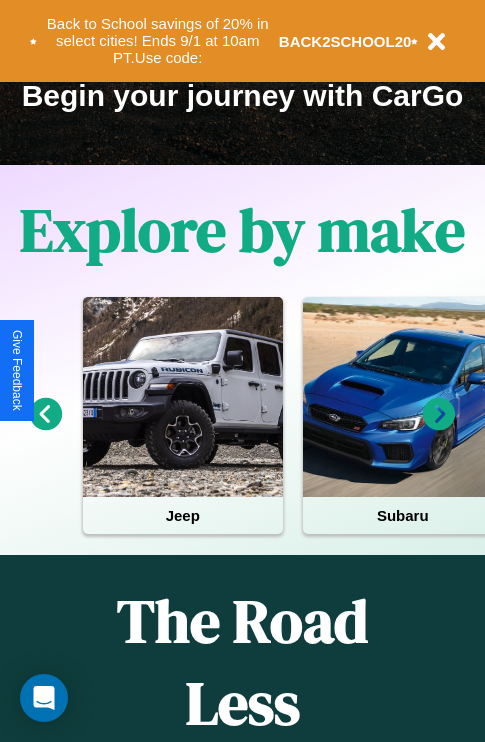 click 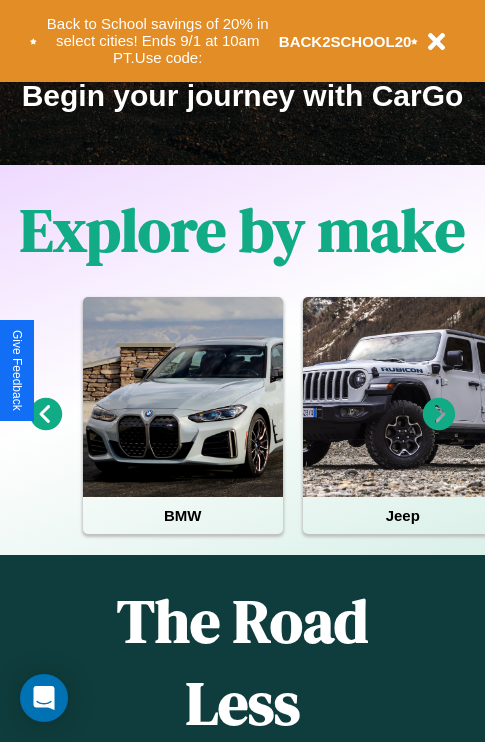 click 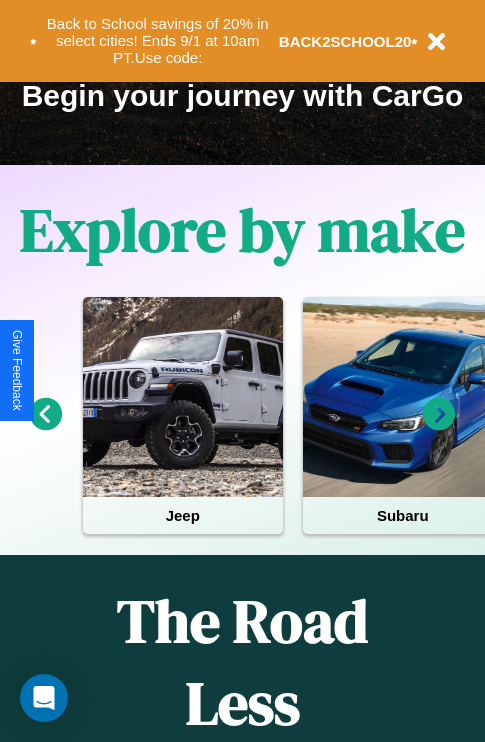 click 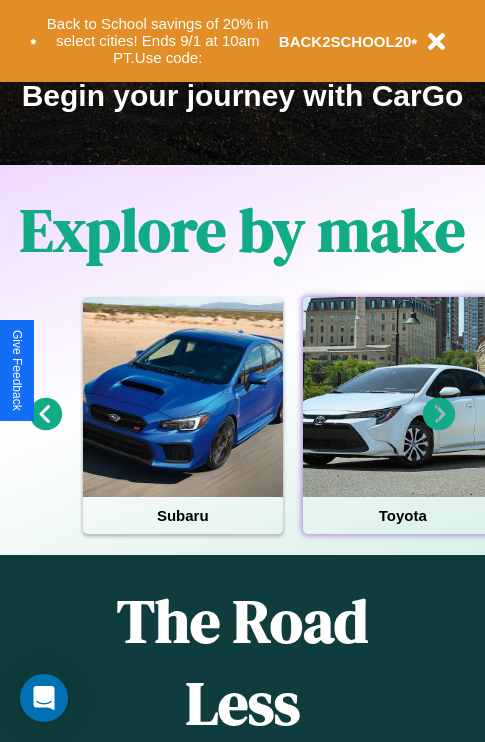 click at bounding box center [403, 397] 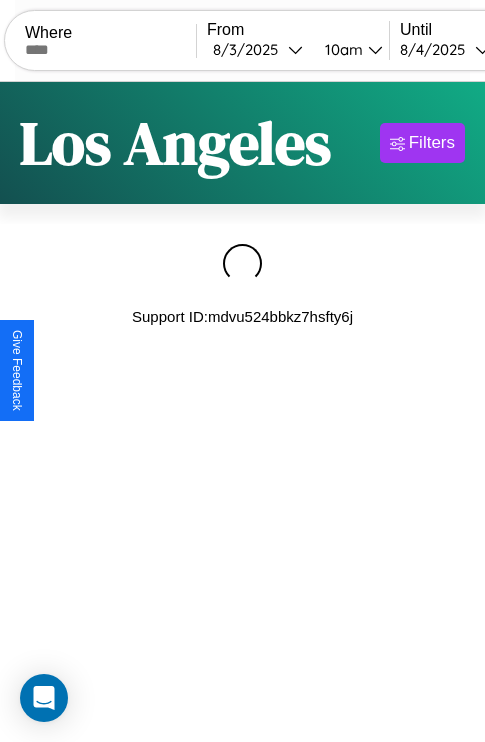 scroll, scrollTop: 0, scrollLeft: 0, axis: both 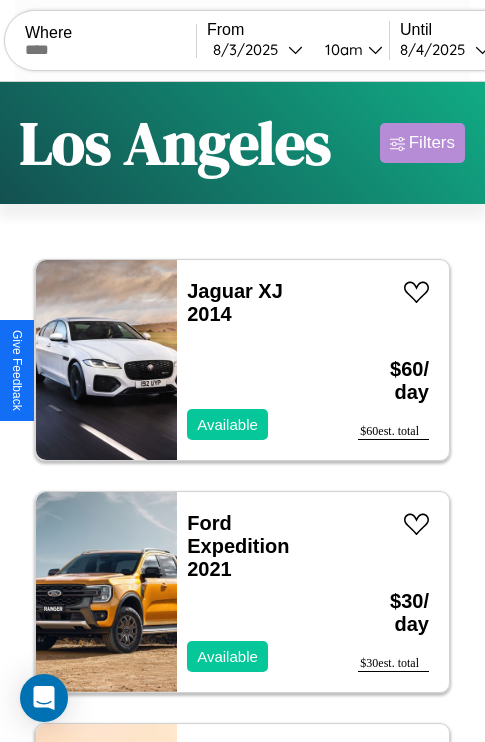 click on "Filters" at bounding box center (432, 143) 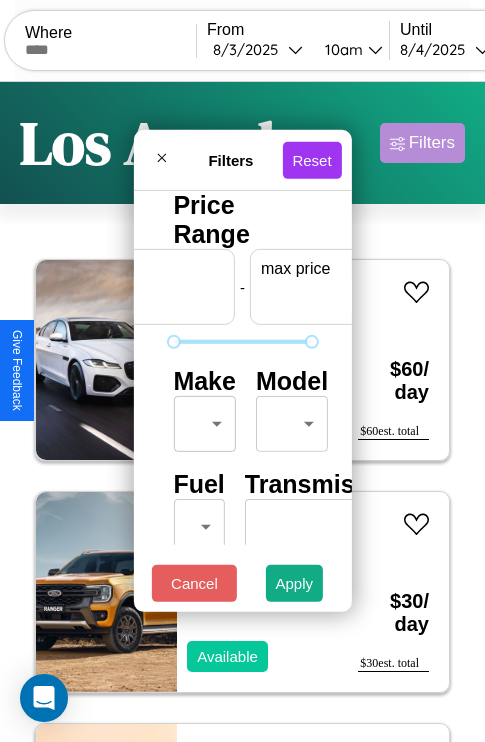 scroll, scrollTop: 0, scrollLeft: 124, axis: horizontal 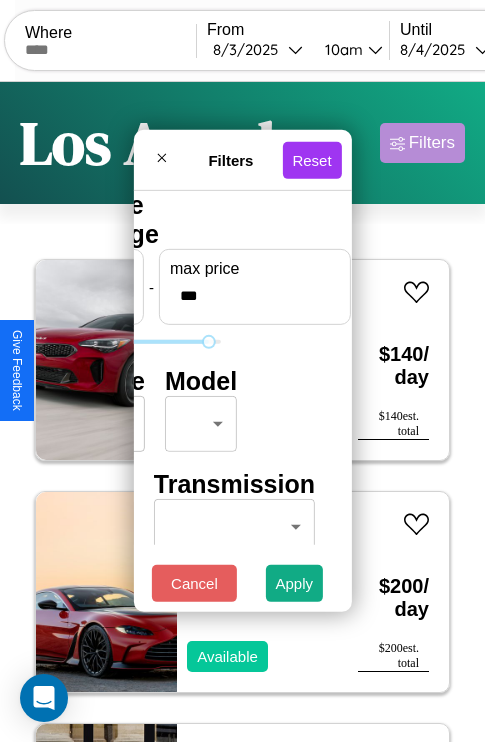 type on "***" 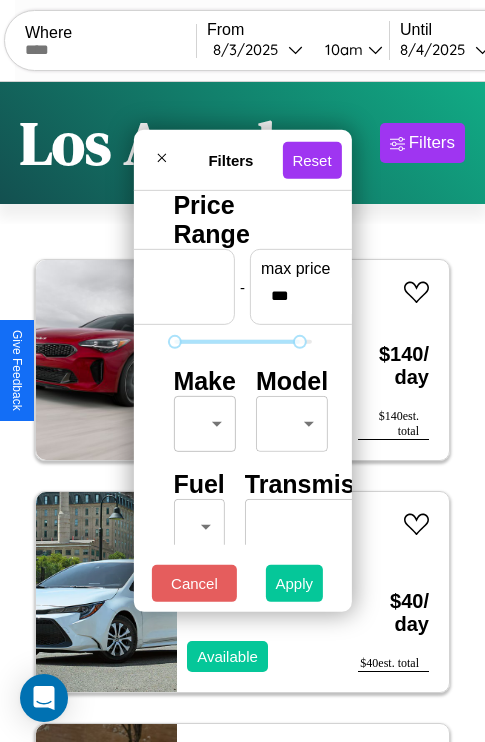 type on "*" 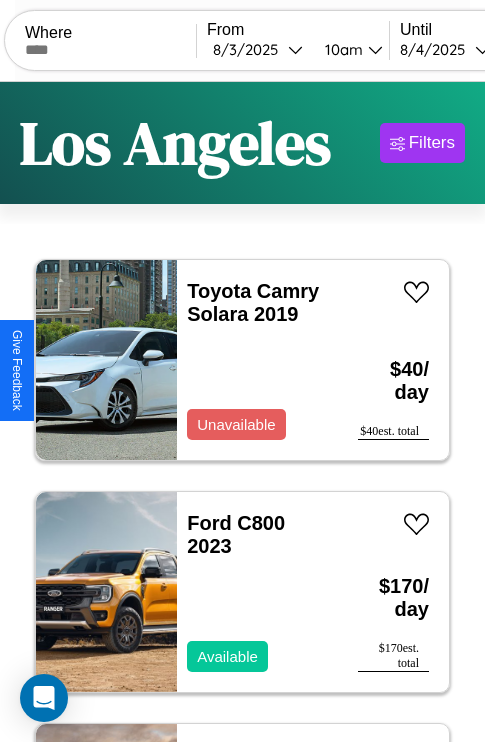 scroll, scrollTop: 66, scrollLeft: 0, axis: vertical 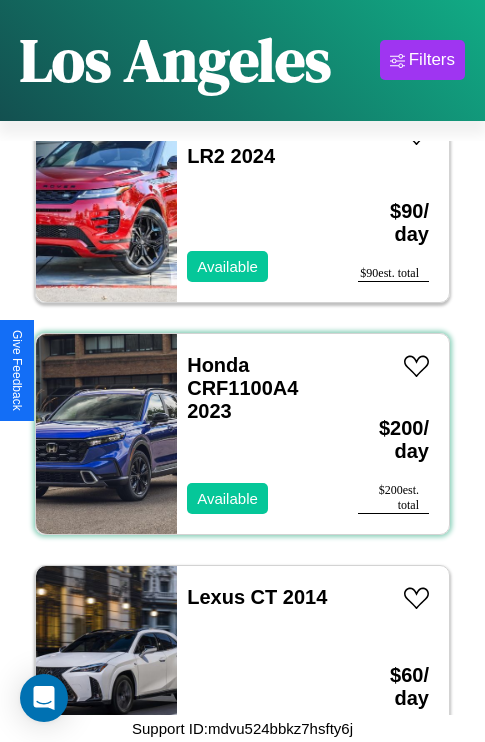 click on "Honda   CRF1100A4   2023 Available" at bounding box center (257, 434) 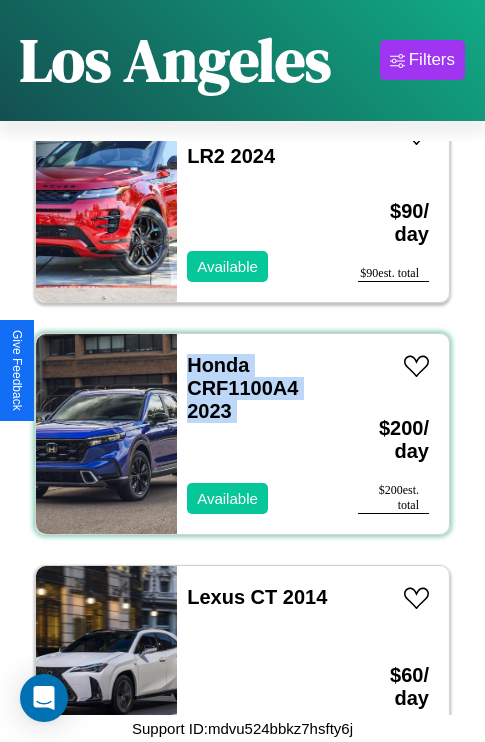 click on "Honda   CRF1100A4   2023 Available" at bounding box center (257, 434) 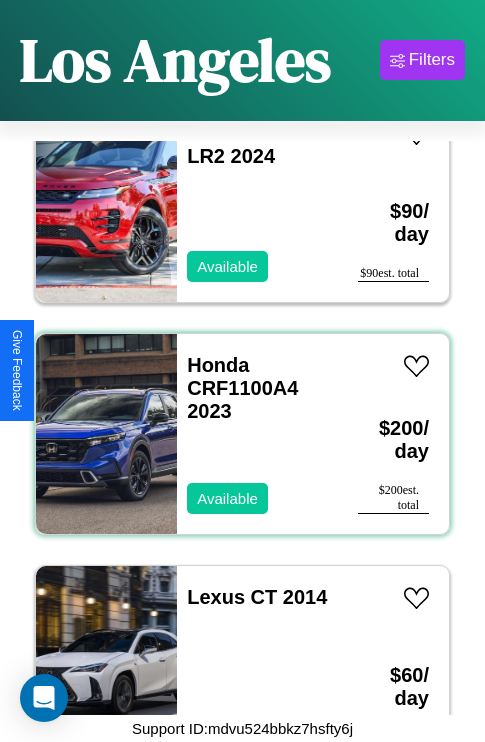 click on "Honda   CRF1100A4   2023 Available" at bounding box center [257, 434] 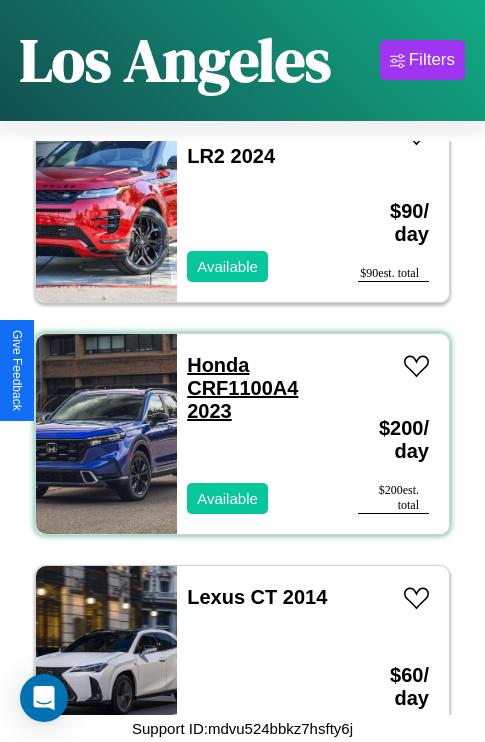 click on "Honda   CRF1100A4   2023" at bounding box center [242, 388] 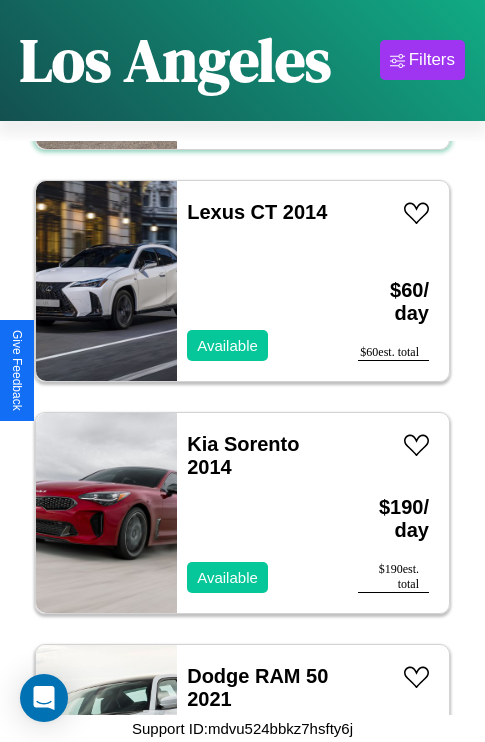 scroll, scrollTop: 7267, scrollLeft: 0, axis: vertical 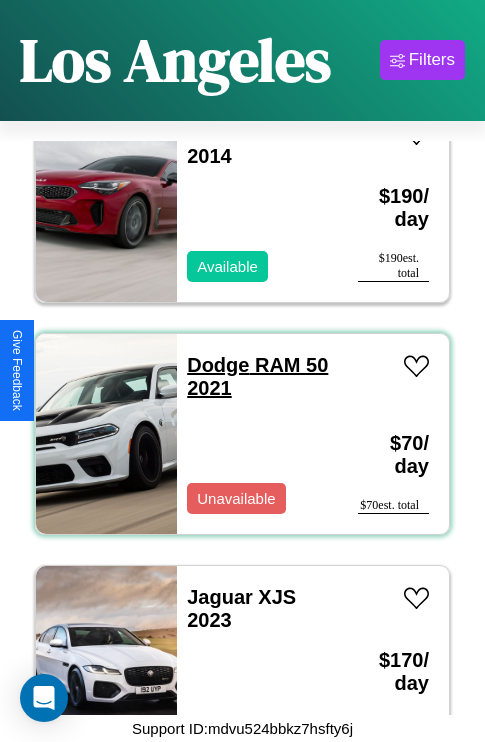 click on "Dodge   RAM 50   2021" at bounding box center (257, 376) 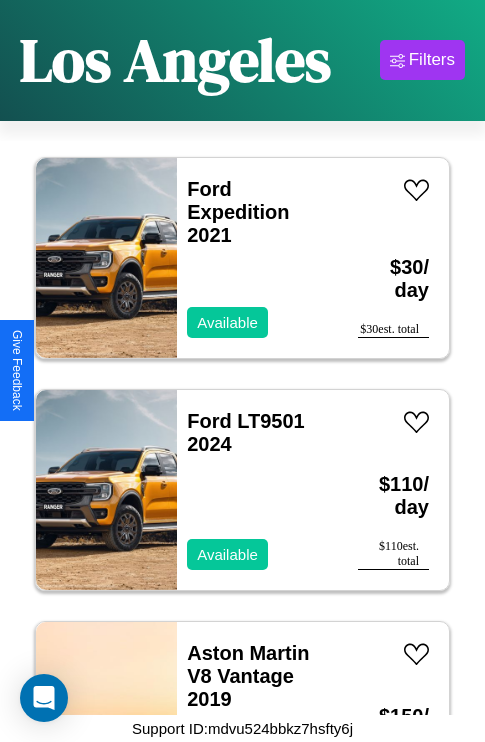 scroll, scrollTop: 1003, scrollLeft: 0, axis: vertical 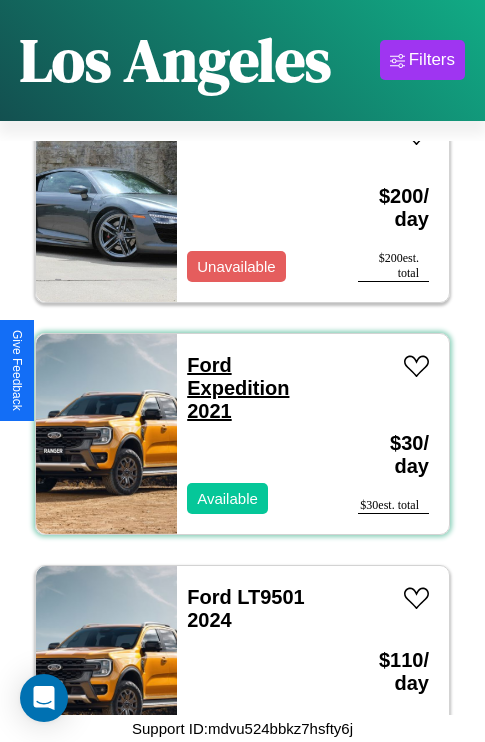 click on "Ford   Expedition   2021" at bounding box center [238, 388] 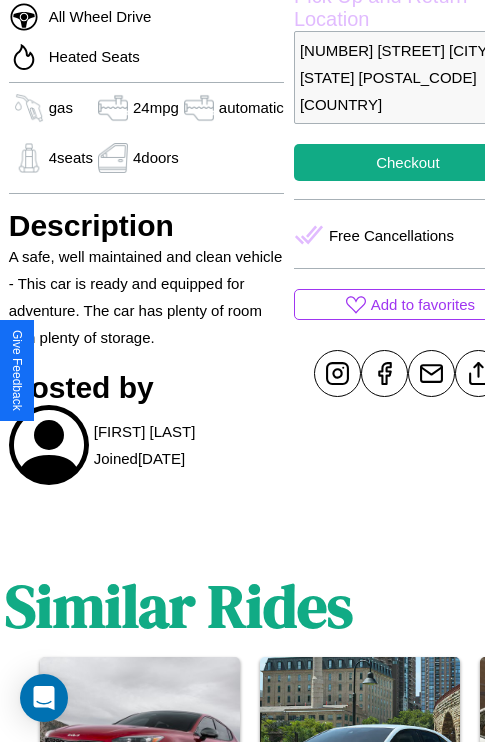 scroll, scrollTop: 736, scrollLeft: 64, axis: both 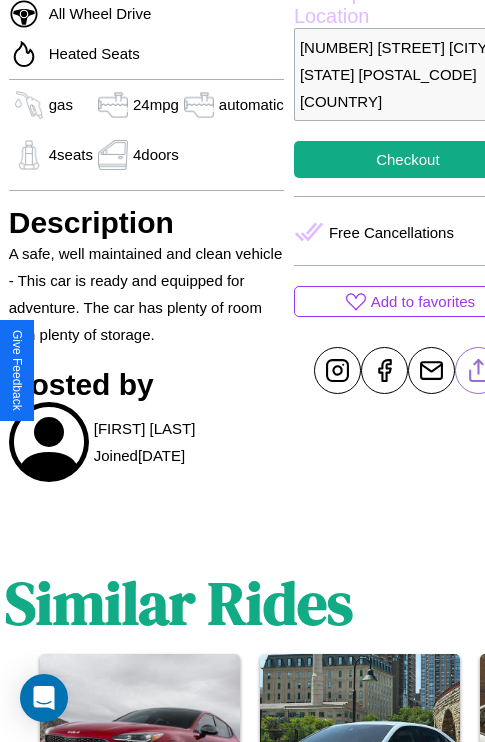 click 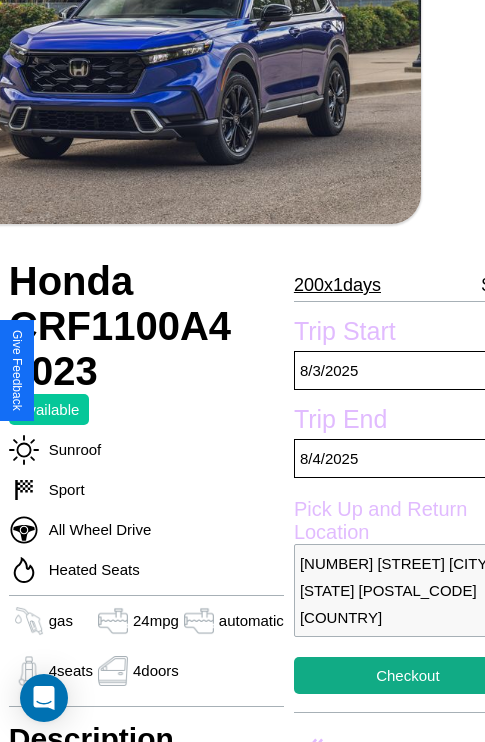 scroll, scrollTop: 175, scrollLeft: 64, axis: both 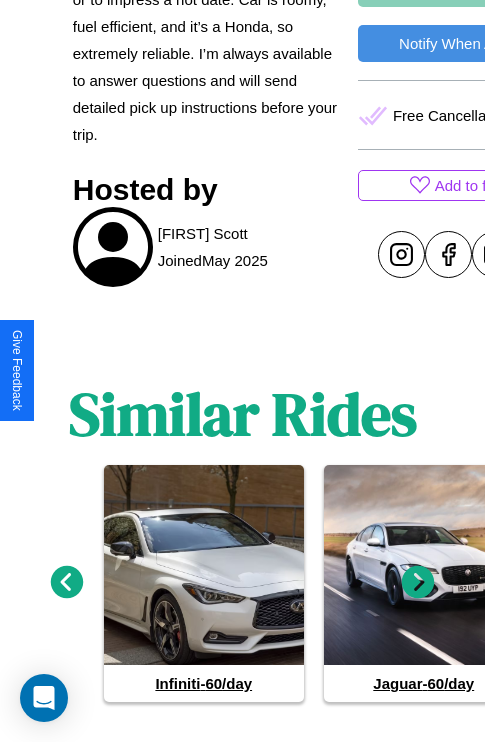 click 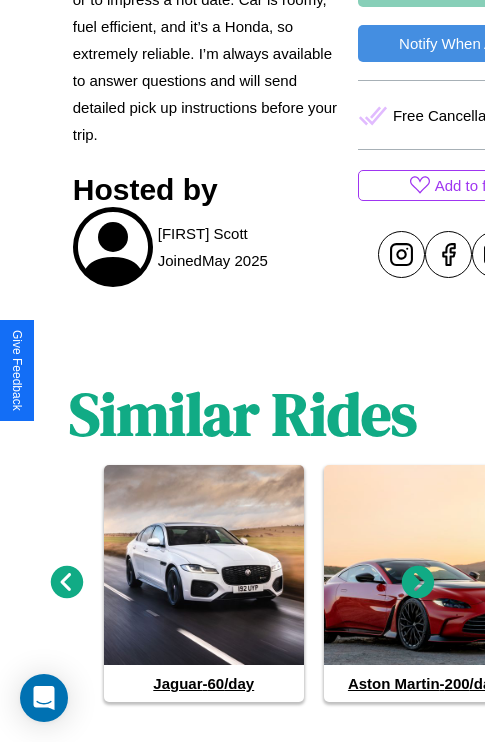 click 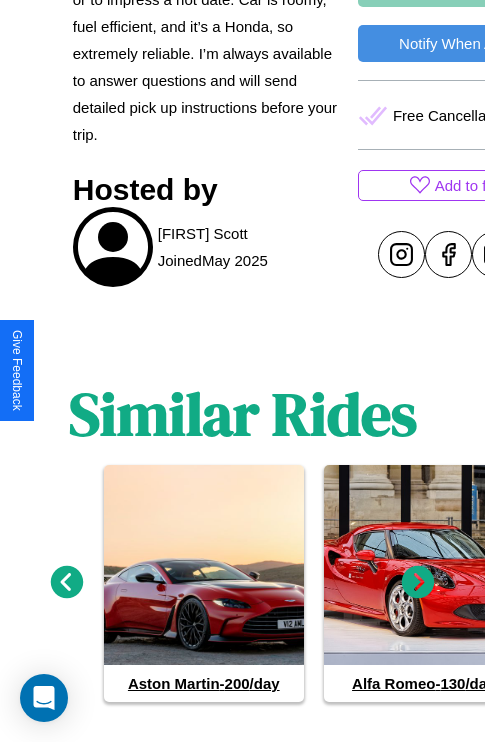 click 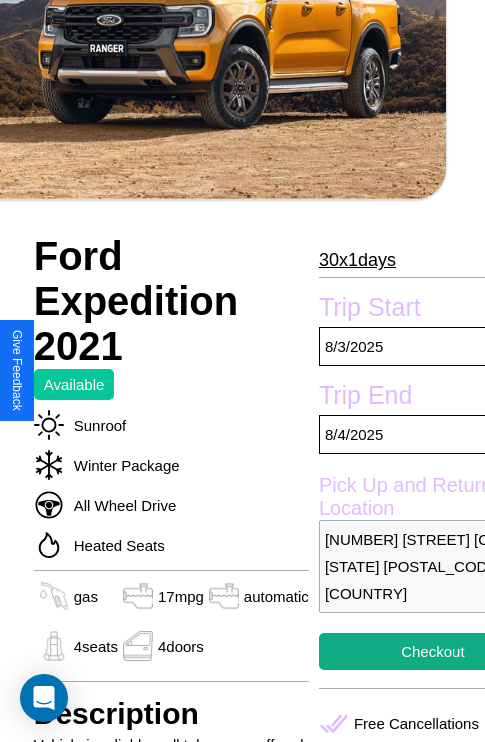 scroll, scrollTop: 524, scrollLeft: 84, axis: both 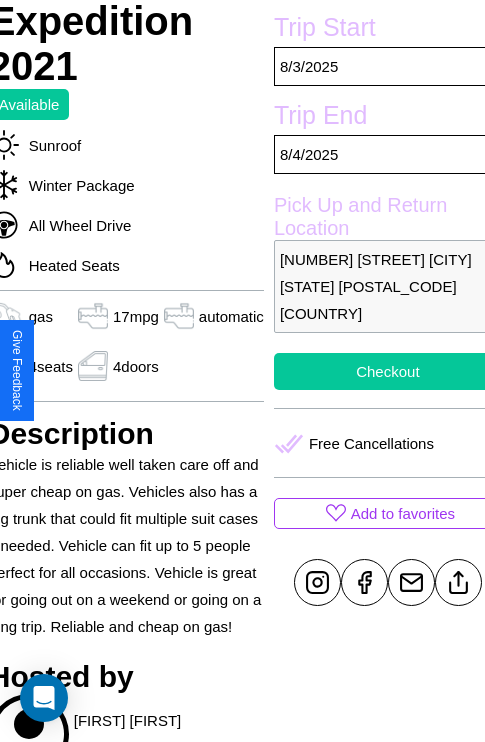 click on "Checkout" at bounding box center [388, 371] 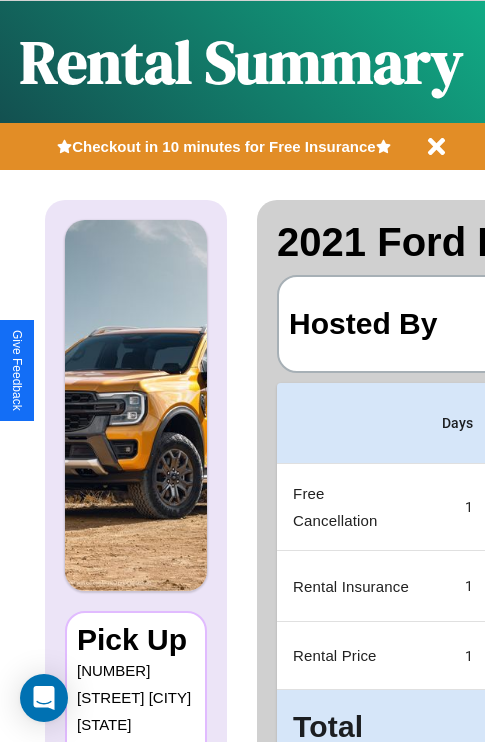 scroll, scrollTop: 0, scrollLeft: 378, axis: horizontal 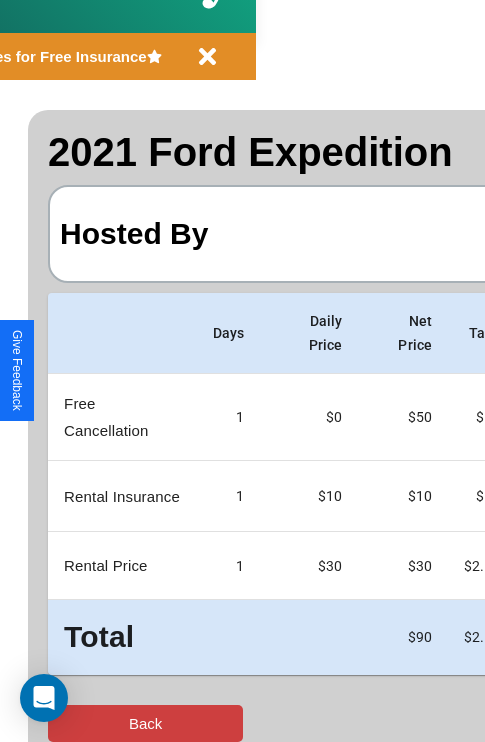 click on "Back" at bounding box center (145, 723) 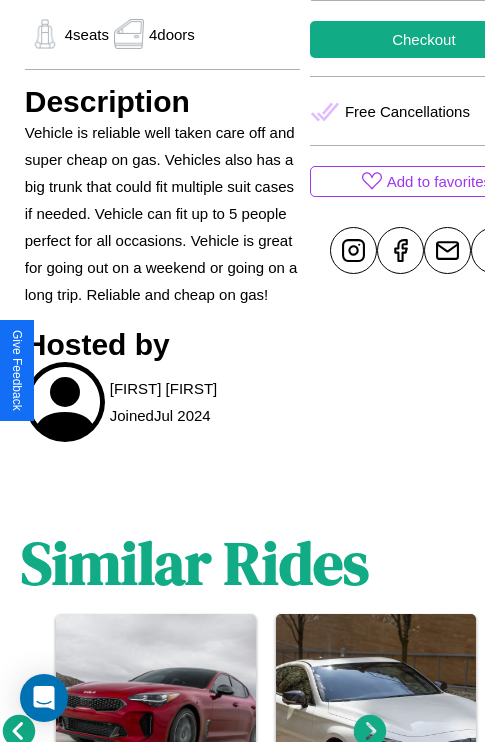 scroll, scrollTop: 1059, scrollLeft: 30, axis: both 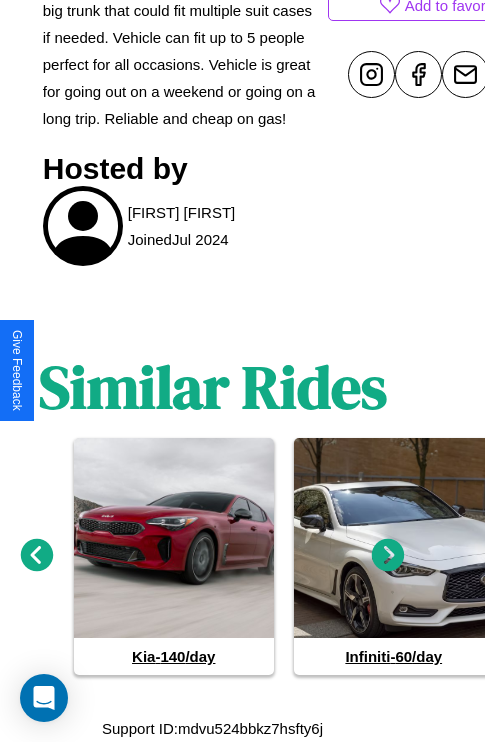 click 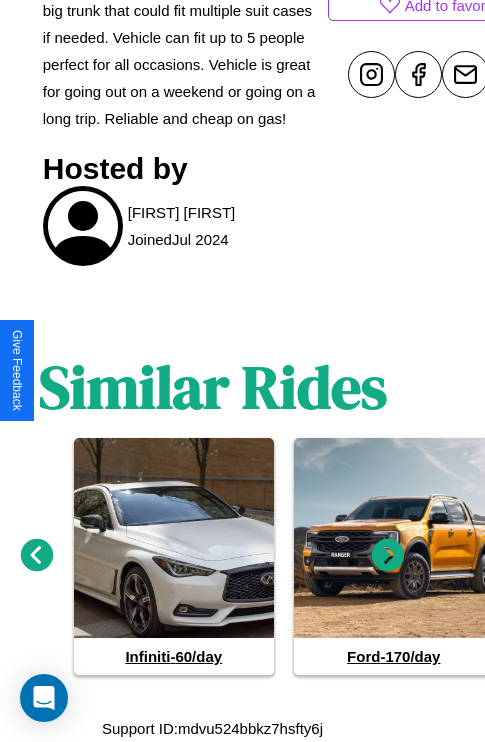 click 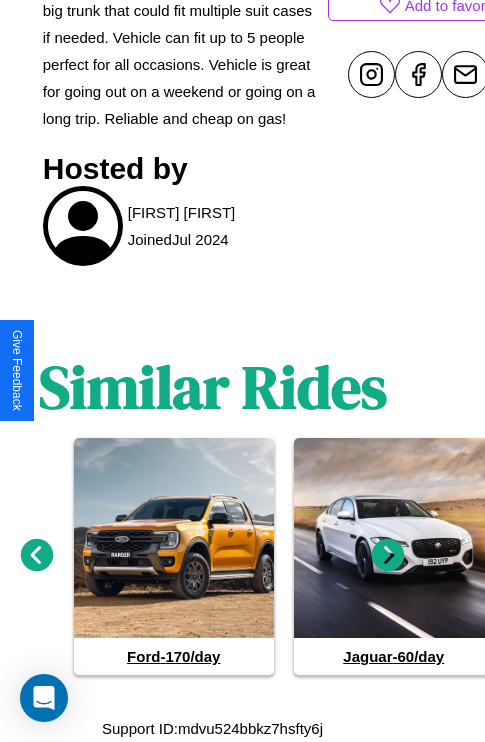 click 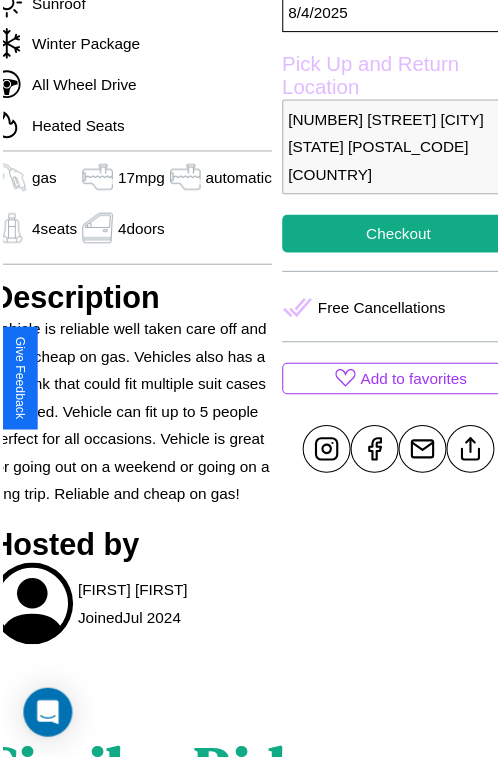scroll, scrollTop: 666, scrollLeft: 84, axis: both 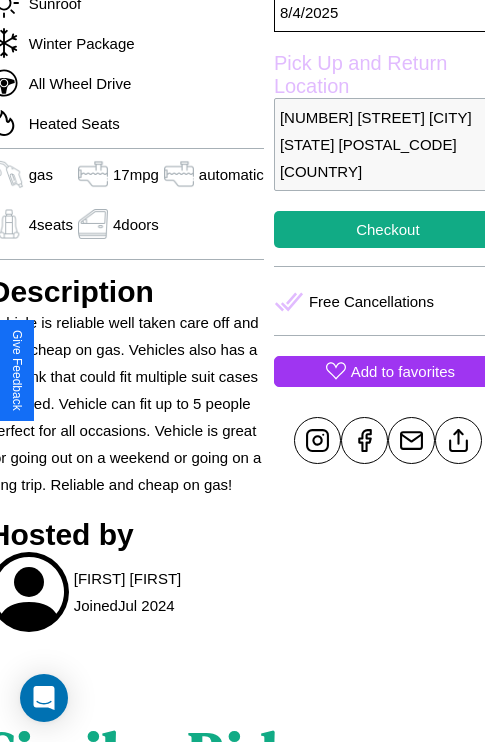 click on "Add to favorites" at bounding box center [403, 371] 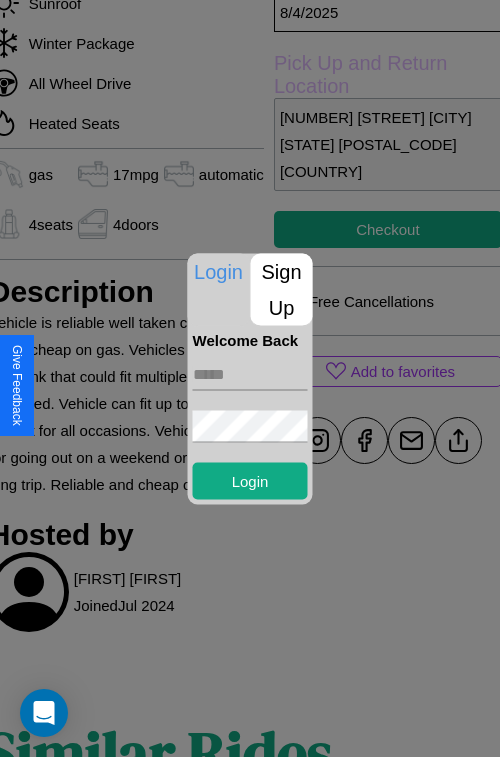 click on "Sign Up" at bounding box center (282, 289) 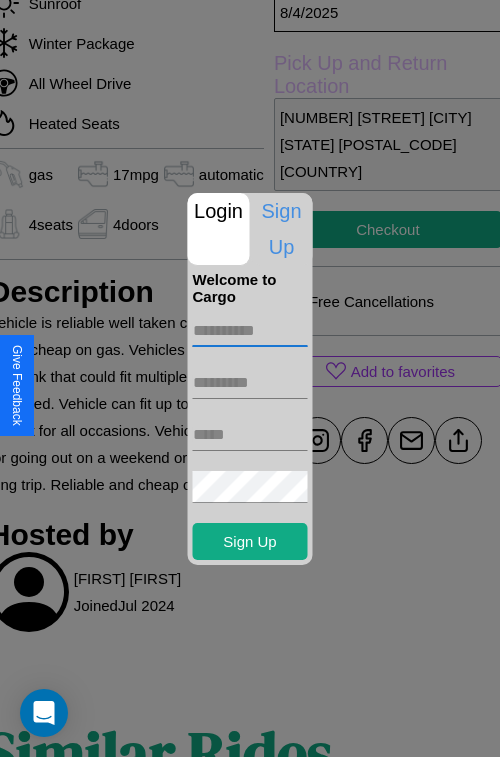 click at bounding box center [250, 331] 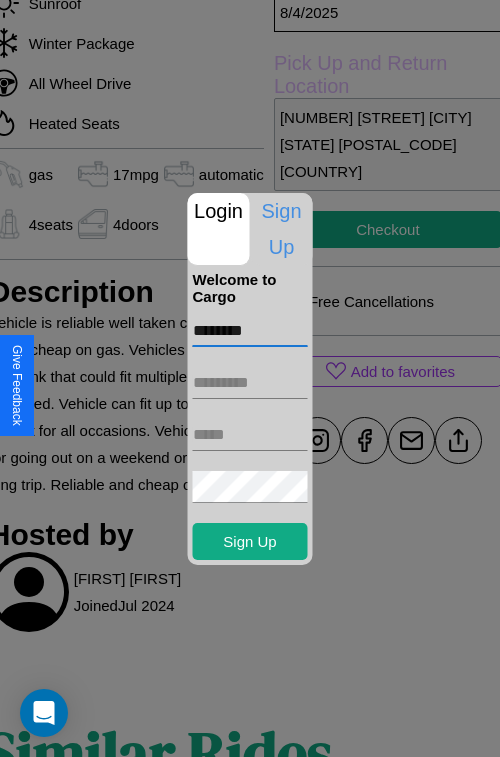 type on "********" 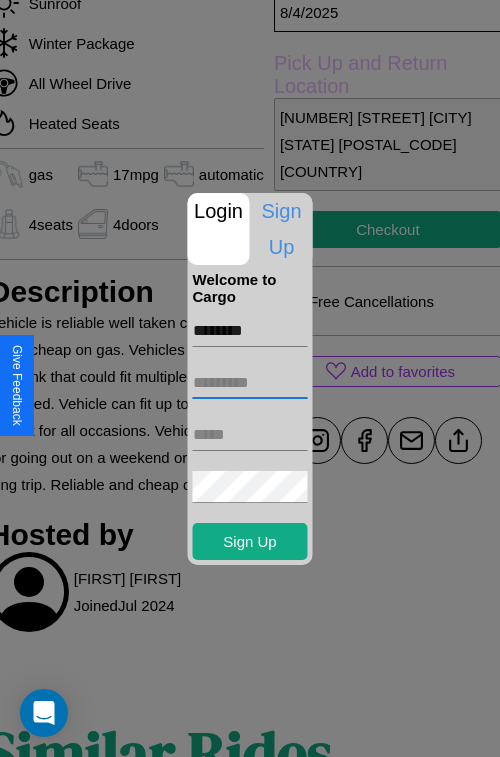 click at bounding box center [250, 383] 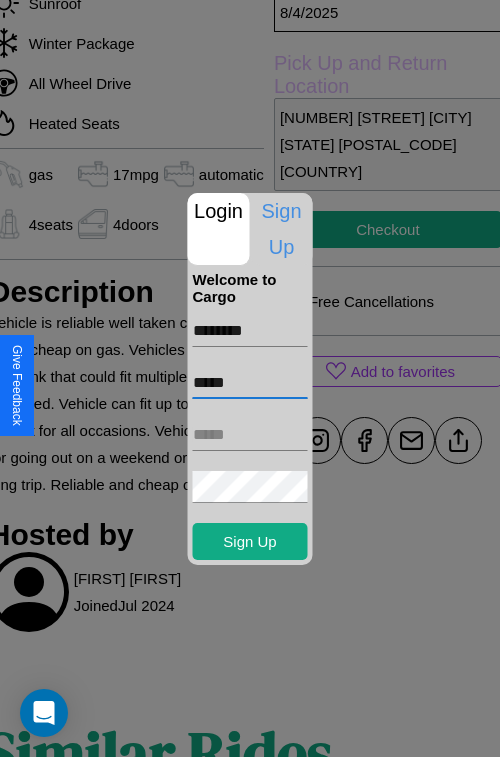 type on "*****" 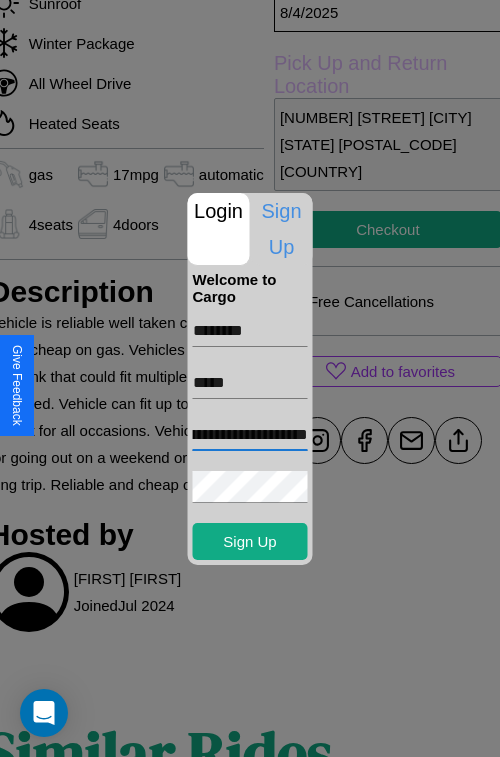 scroll, scrollTop: 0, scrollLeft: 86, axis: horizontal 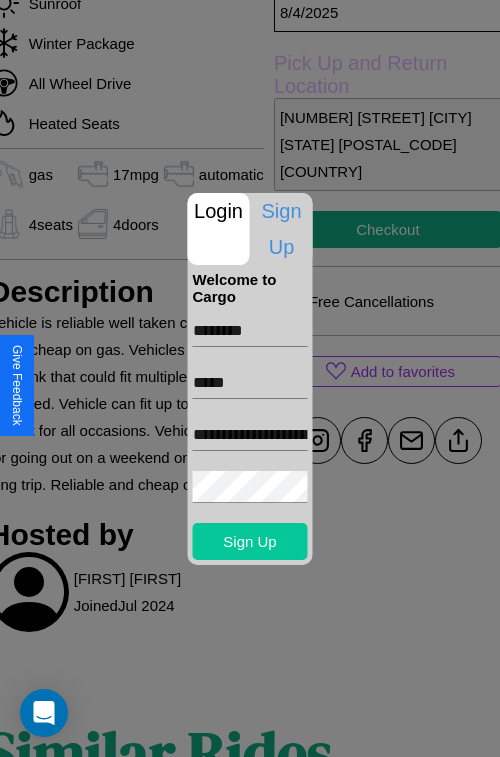 click on "Sign Up" at bounding box center (250, 541) 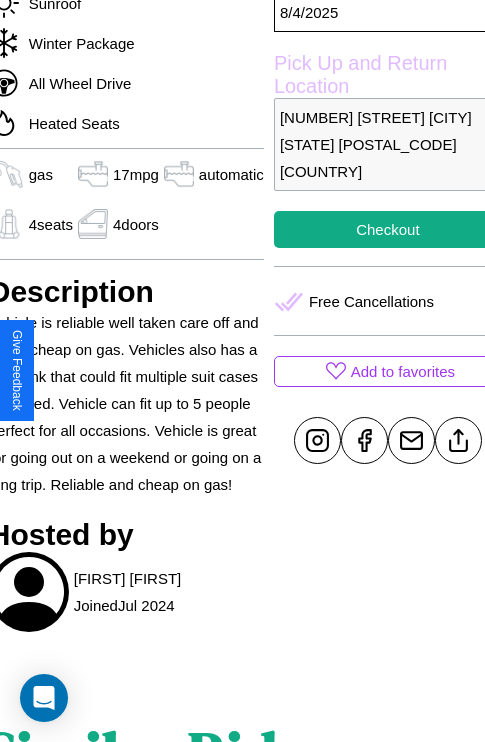 scroll, scrollTop: 666, scrollLeft: 84, axis: both 